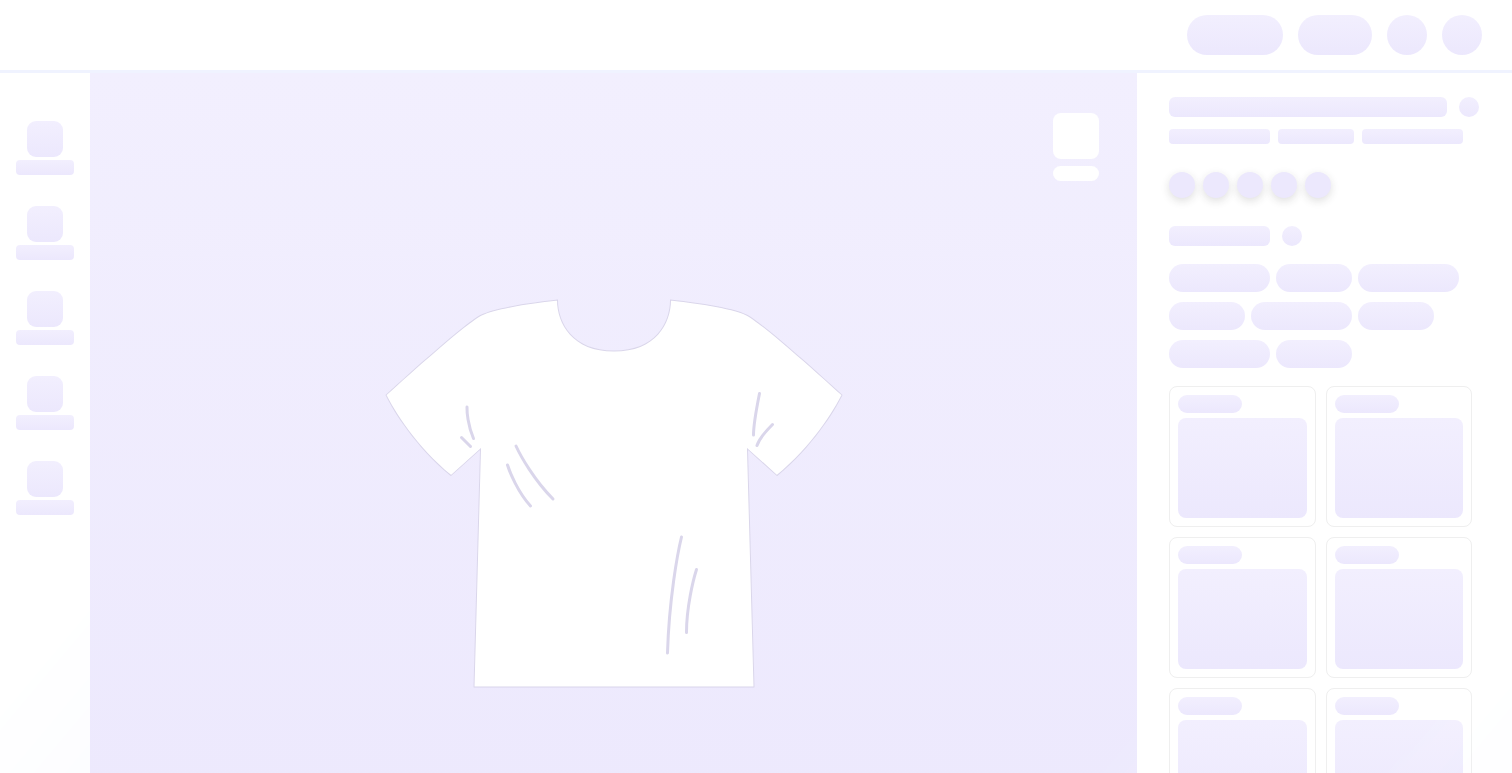 scroll, scrollTop: 0, scrollLeft: 0, axis: both 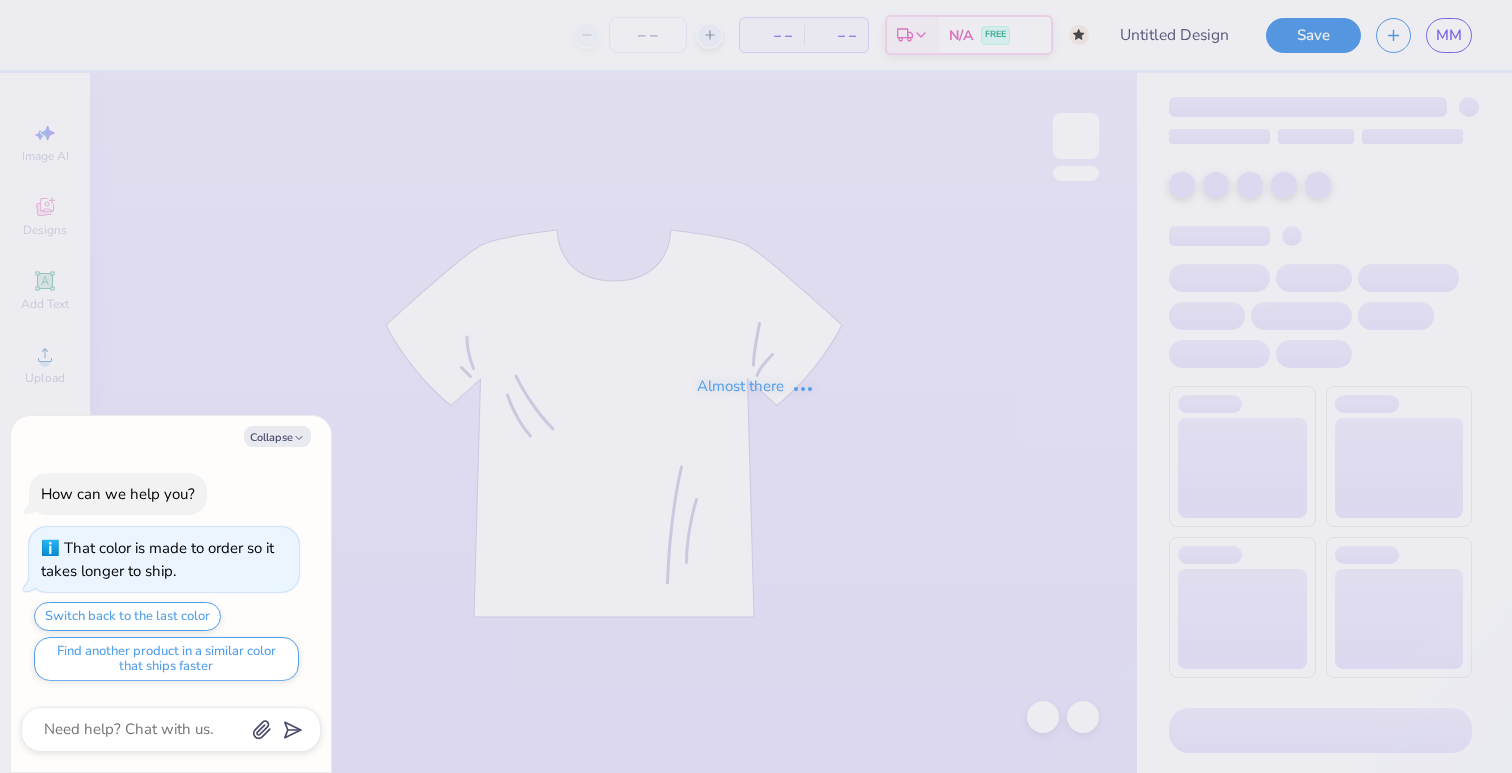type on "x" 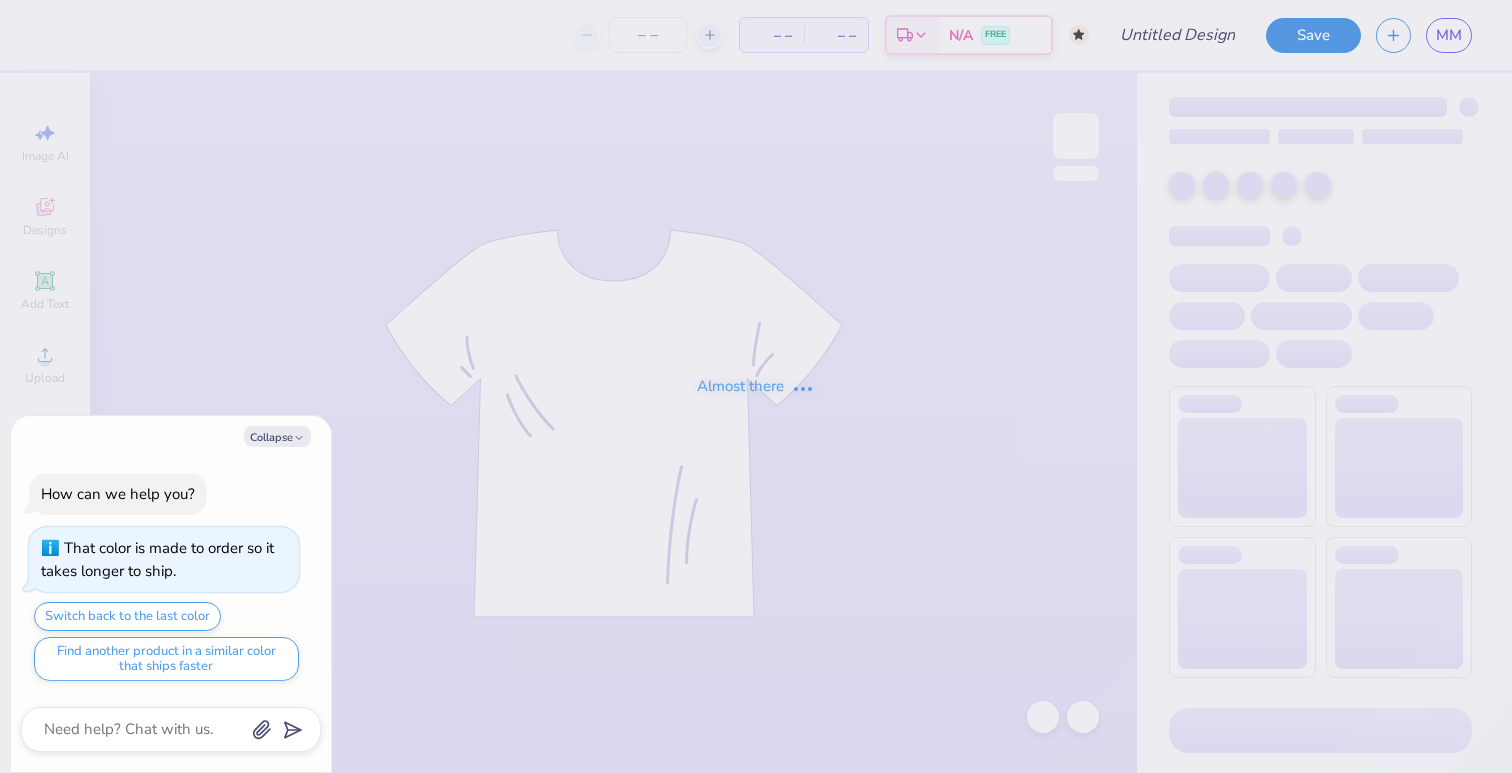 type on "shorts" 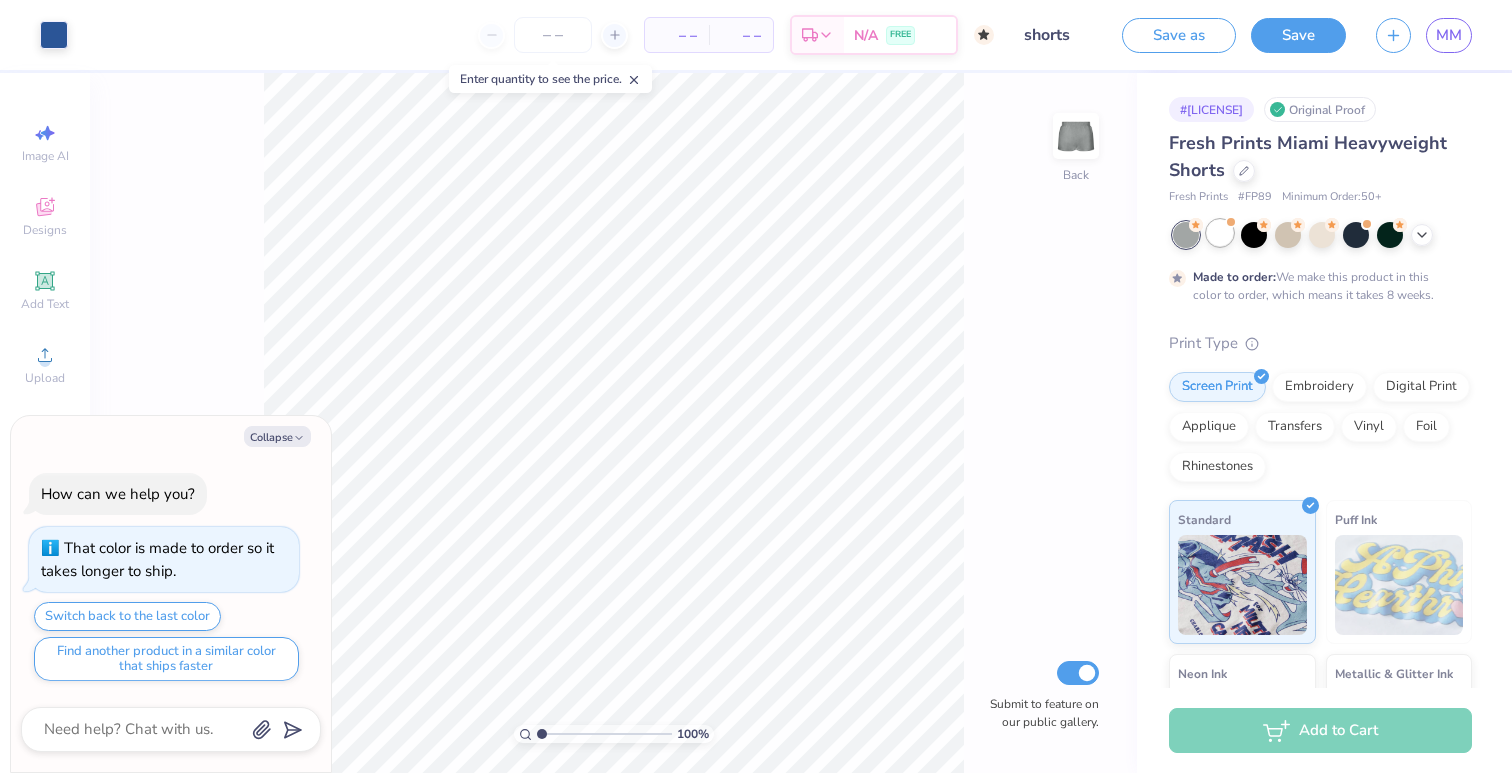 click at bounding box center (1220, 233) 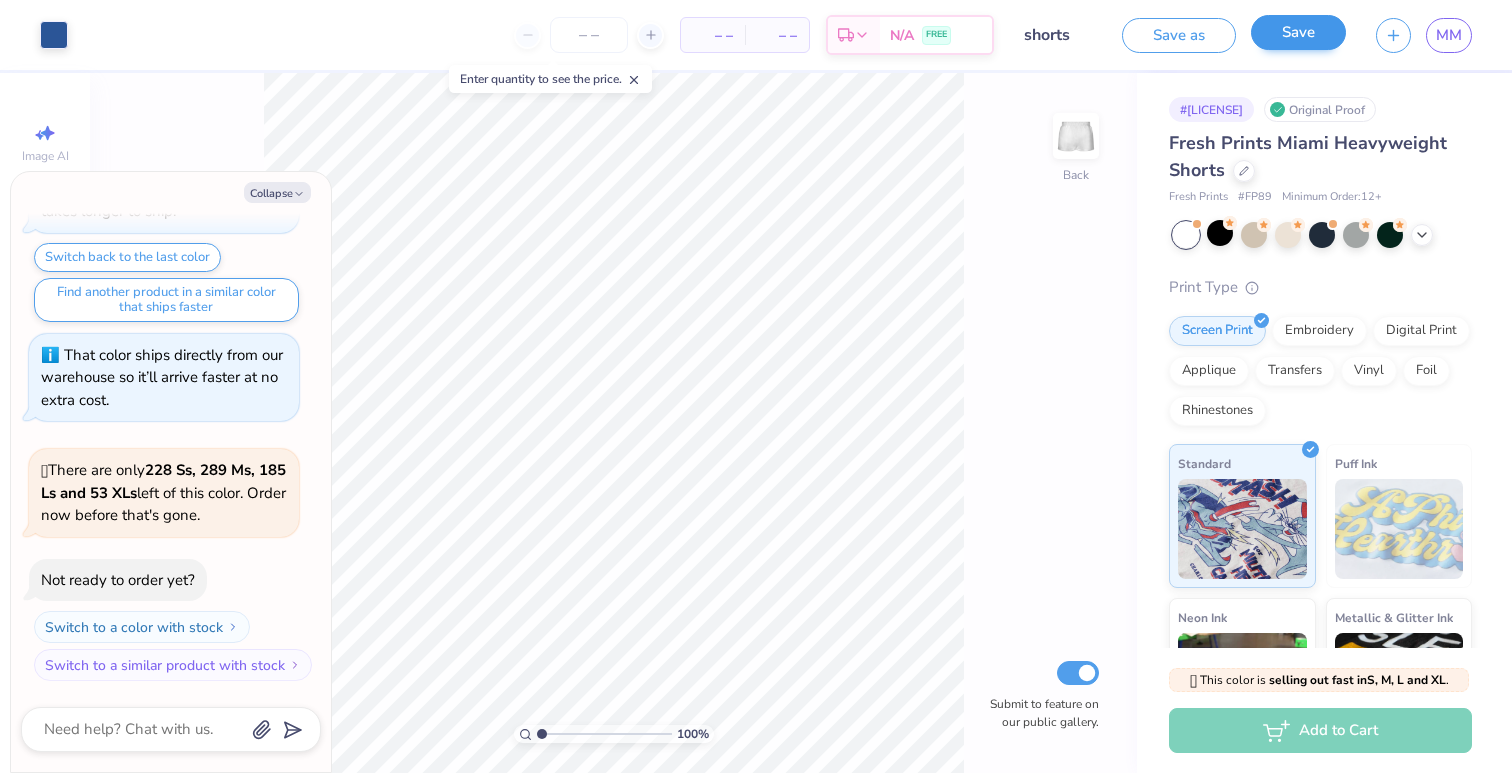 scroll, scrollTop: 376, scrollLeft: 0, axis: vertical 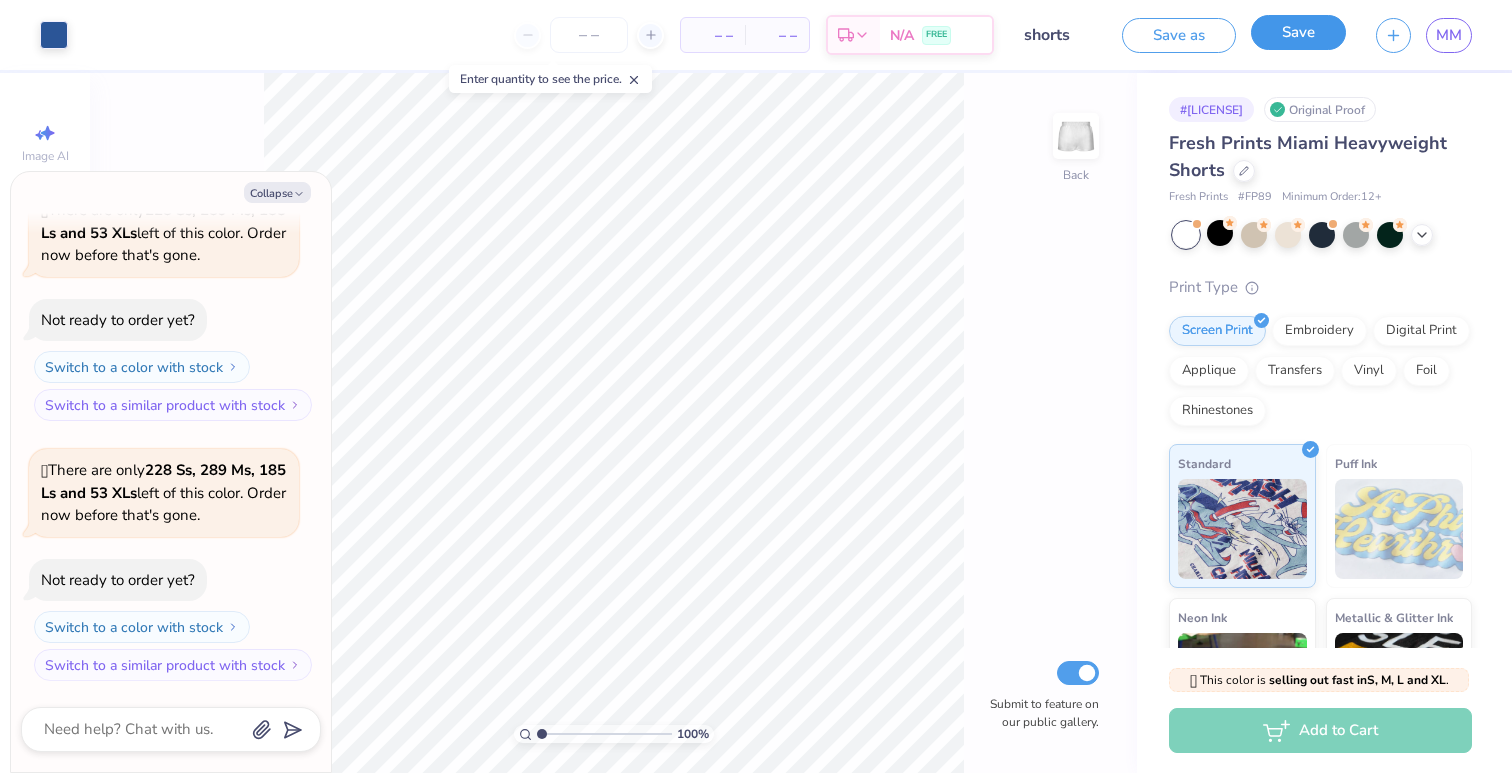 click on "Save" at bounding box center [1298, 32] 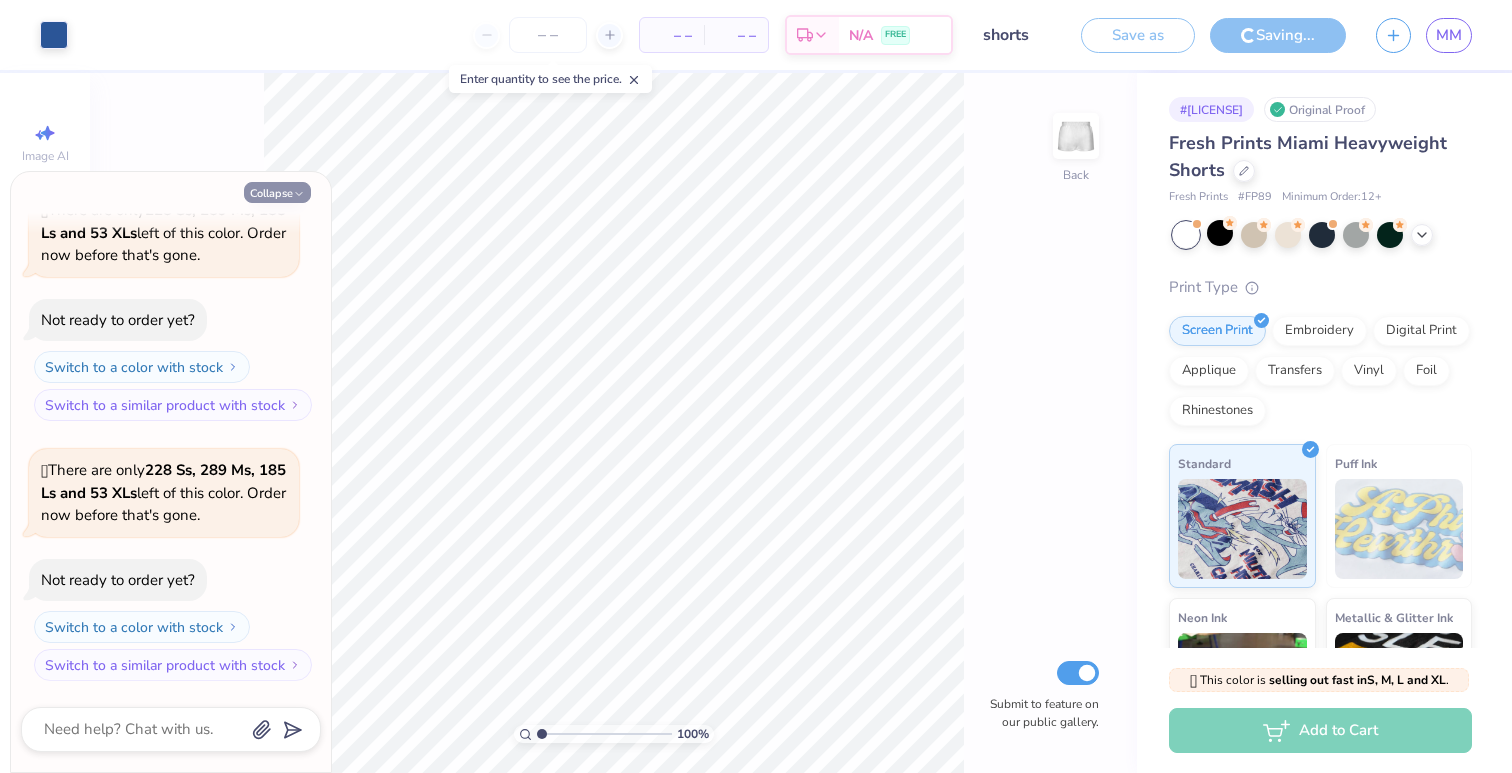 click on "Collapse" at bounding box center [277, 192] 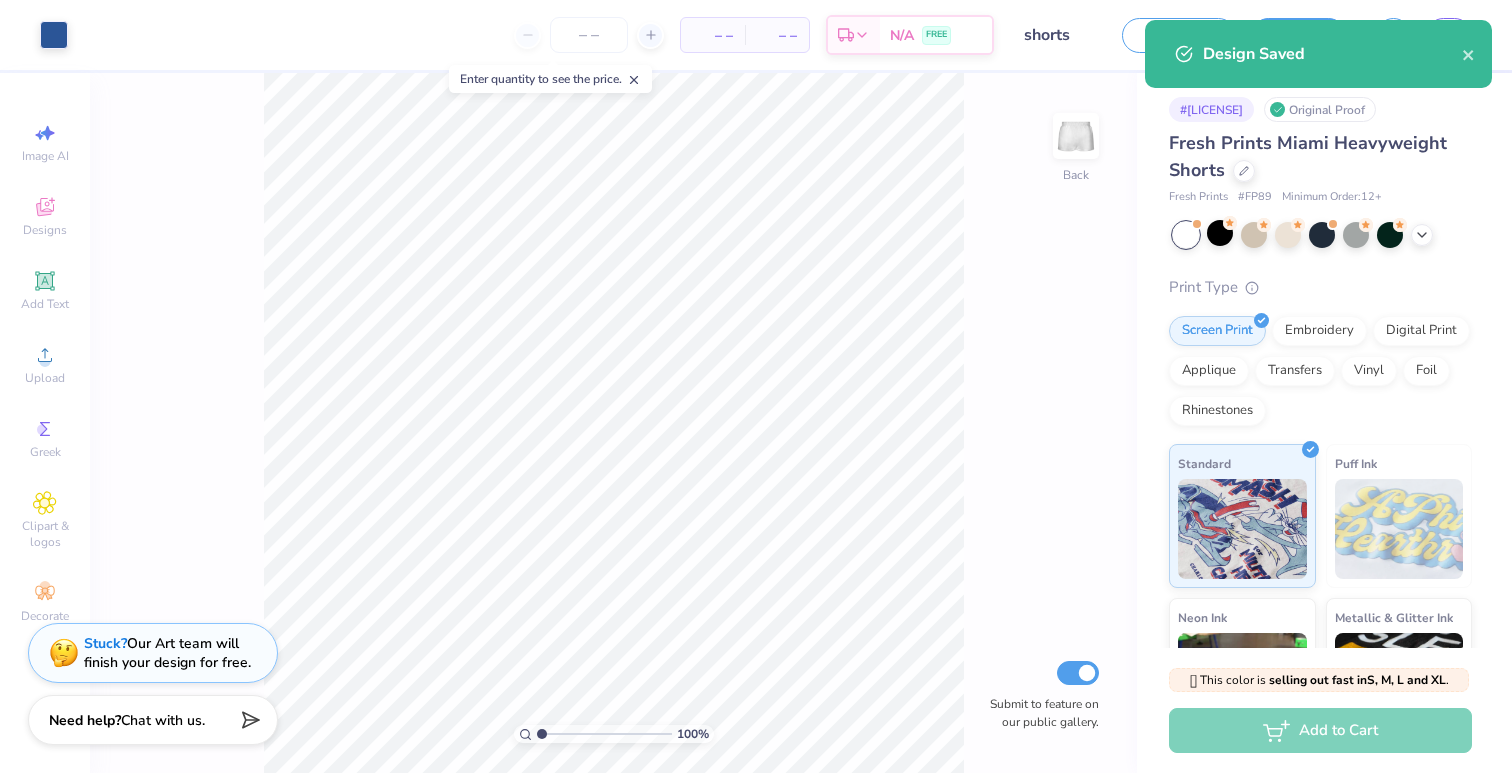 click on "Design Saved" at bounding box center (1318, 54) 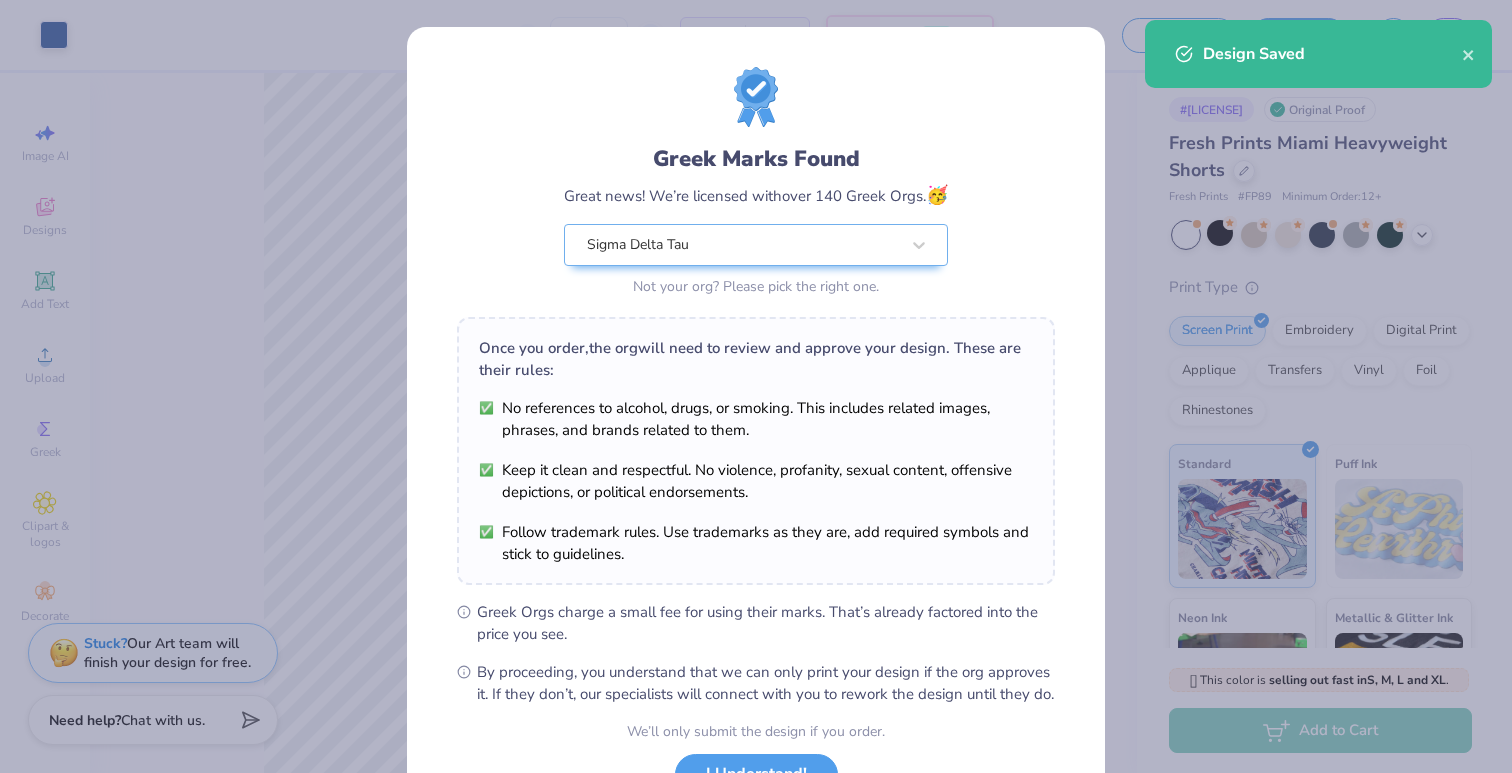 scroll, scrollTop: 163, scrollLeft: 0, axis: vertical 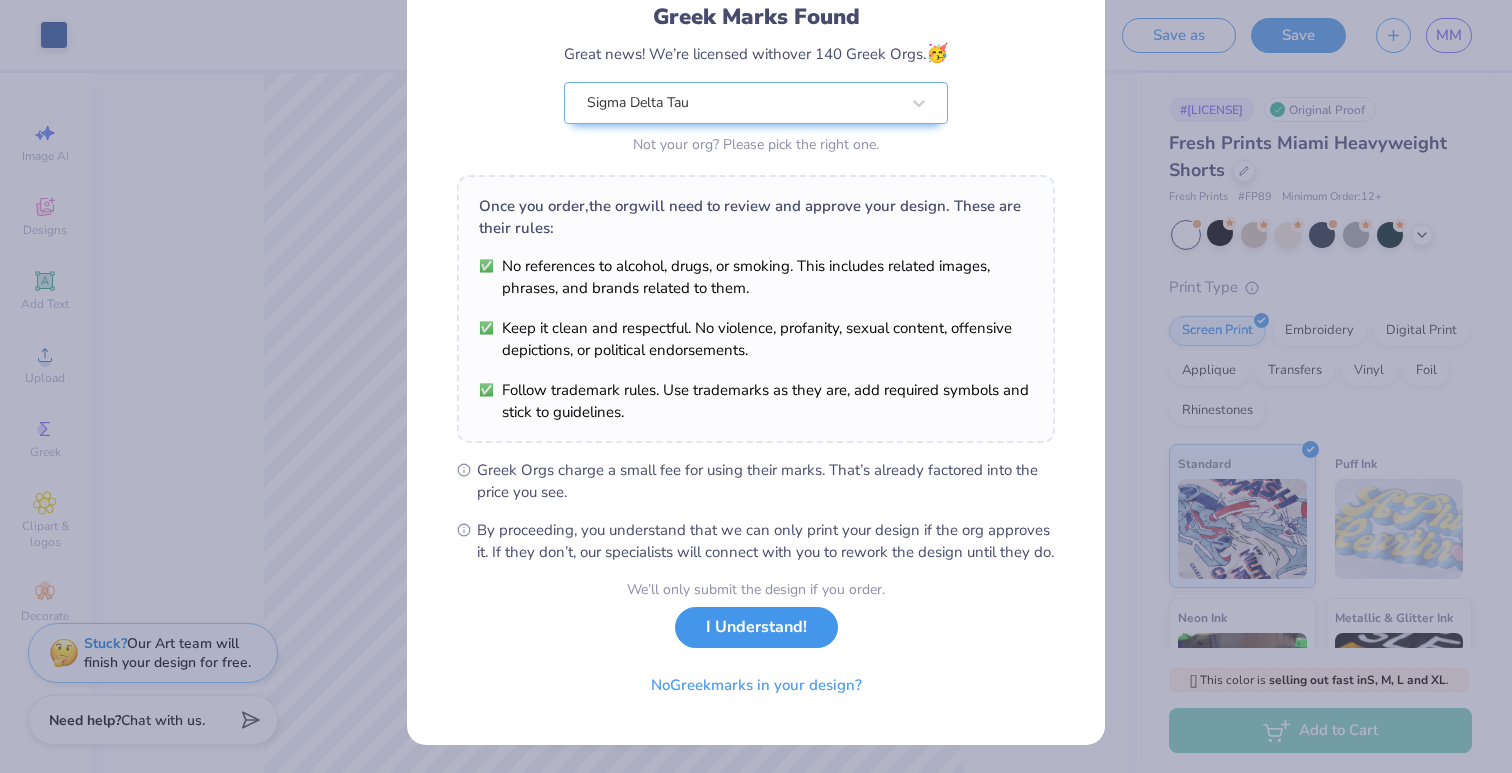 click on "I Understand!" at bounding box center (756, 627) 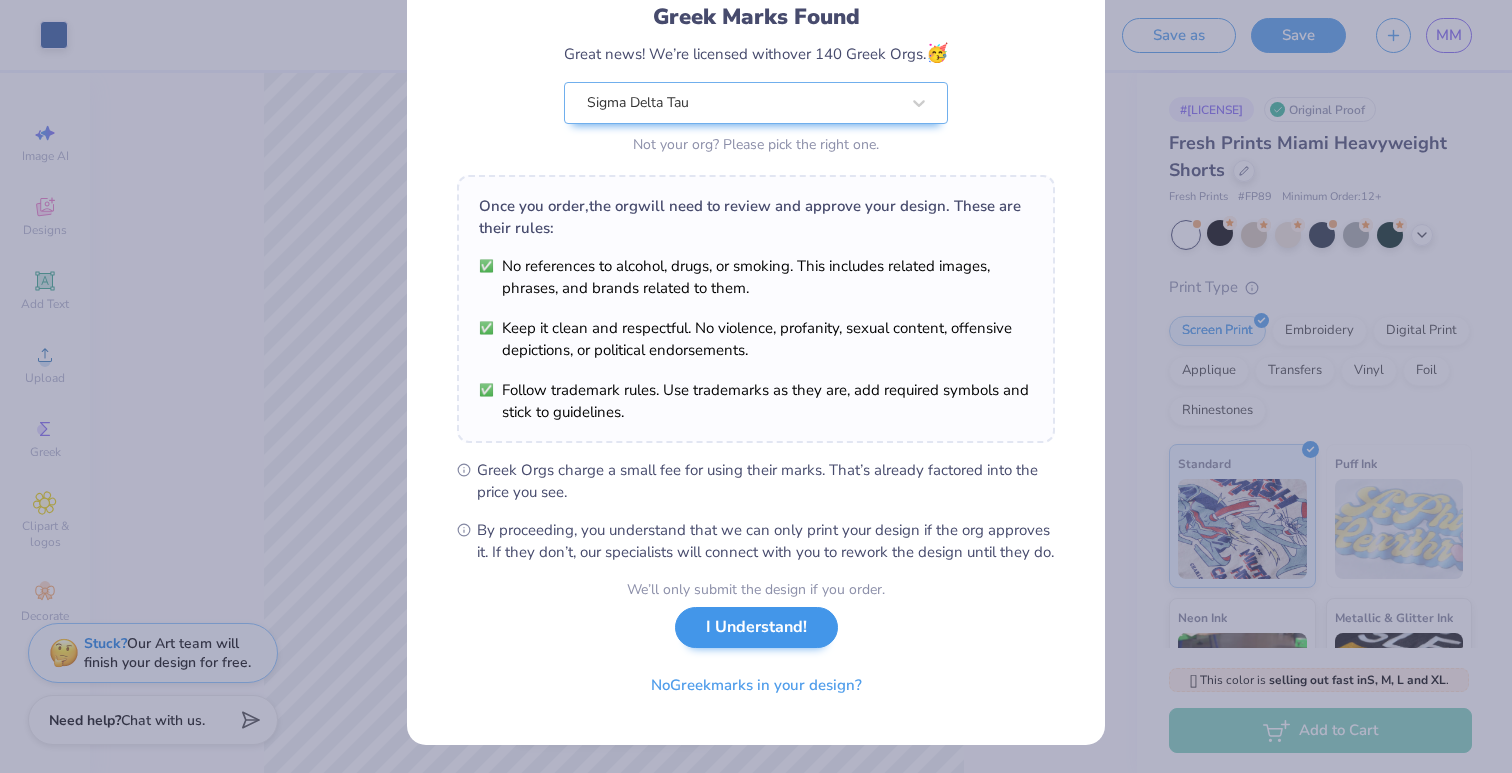 scroll, scrollTop: 0, scrollLeft: 0, axis: both 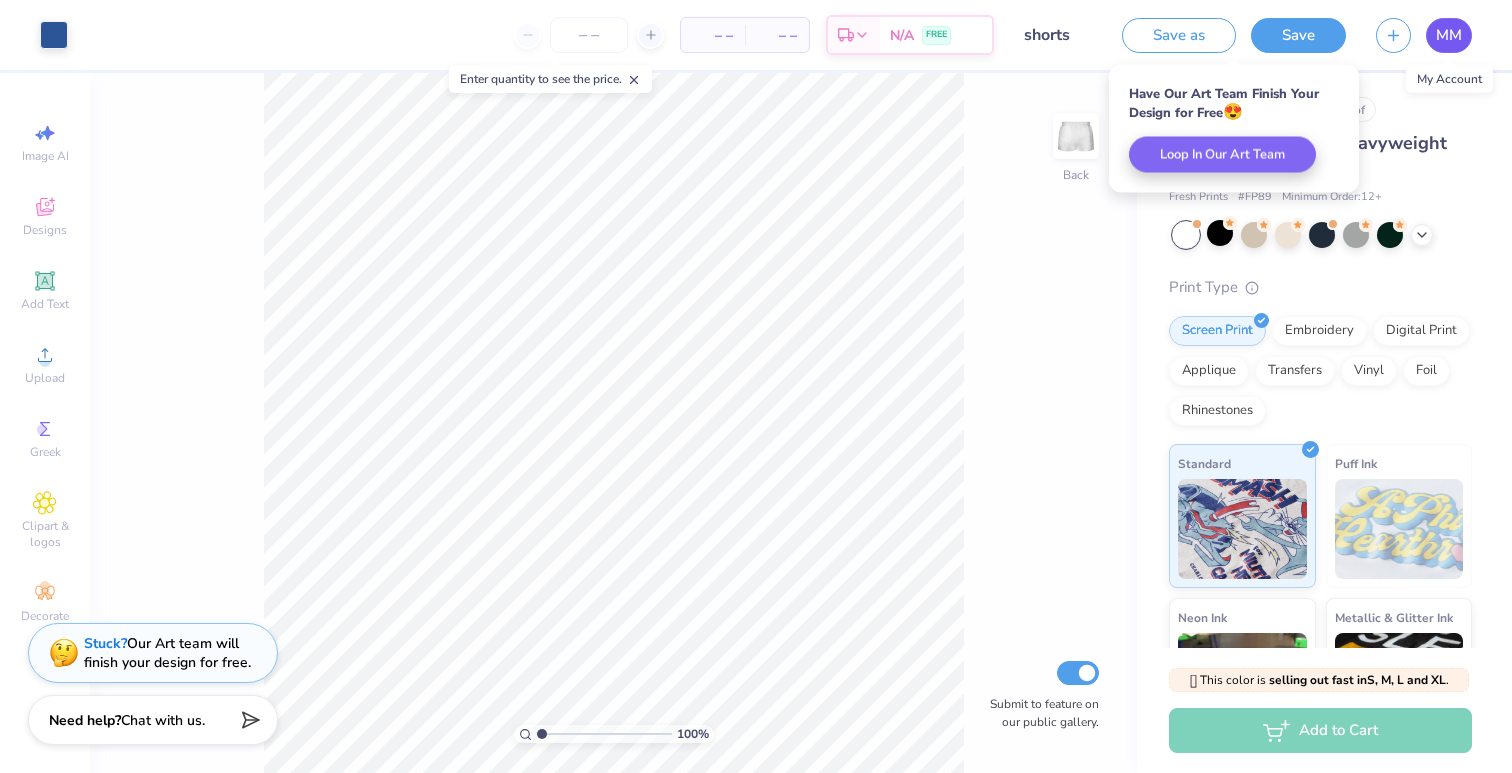 click on "MM" at bounding box center [1449, 35] 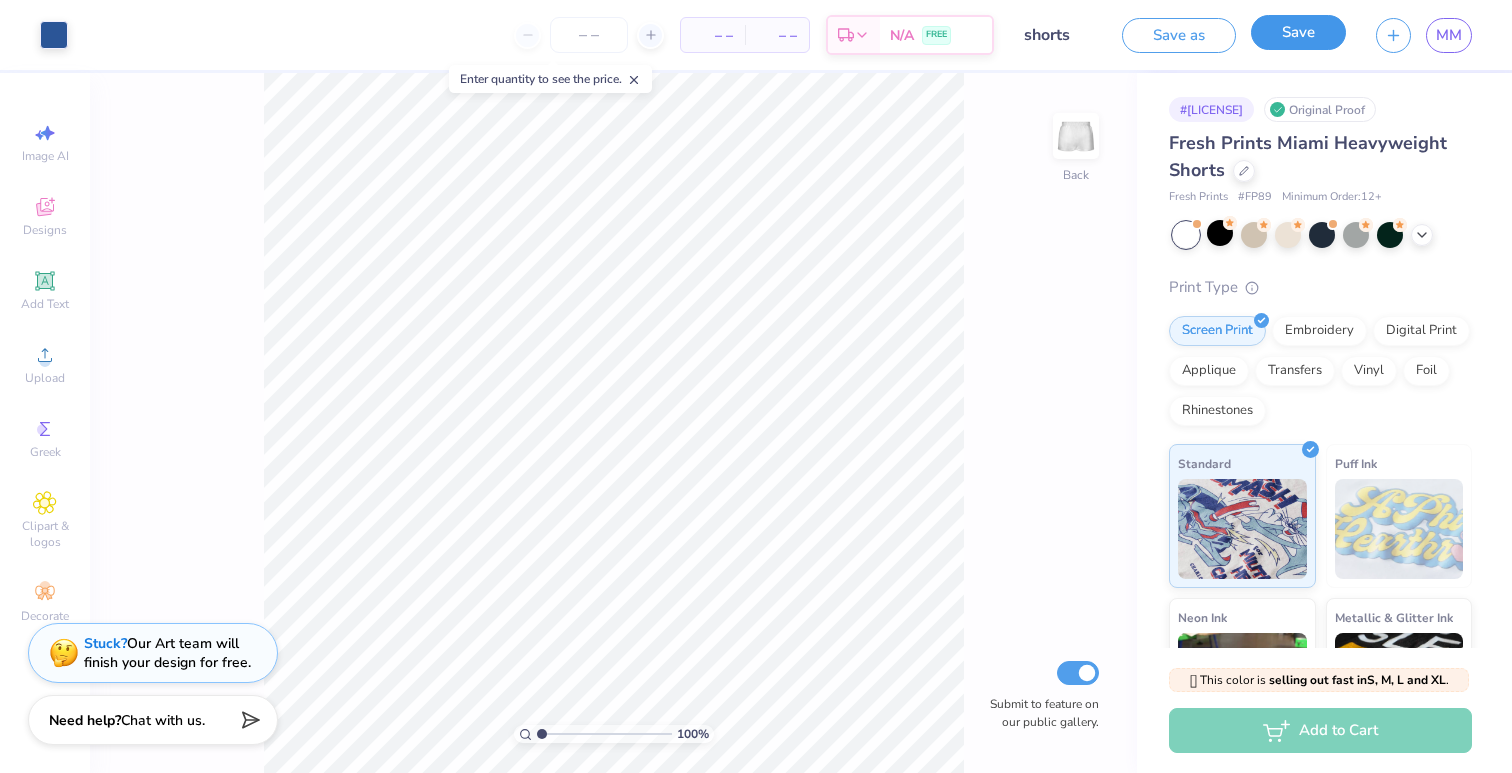 click on "Save" at bounding box center (1298, 32) 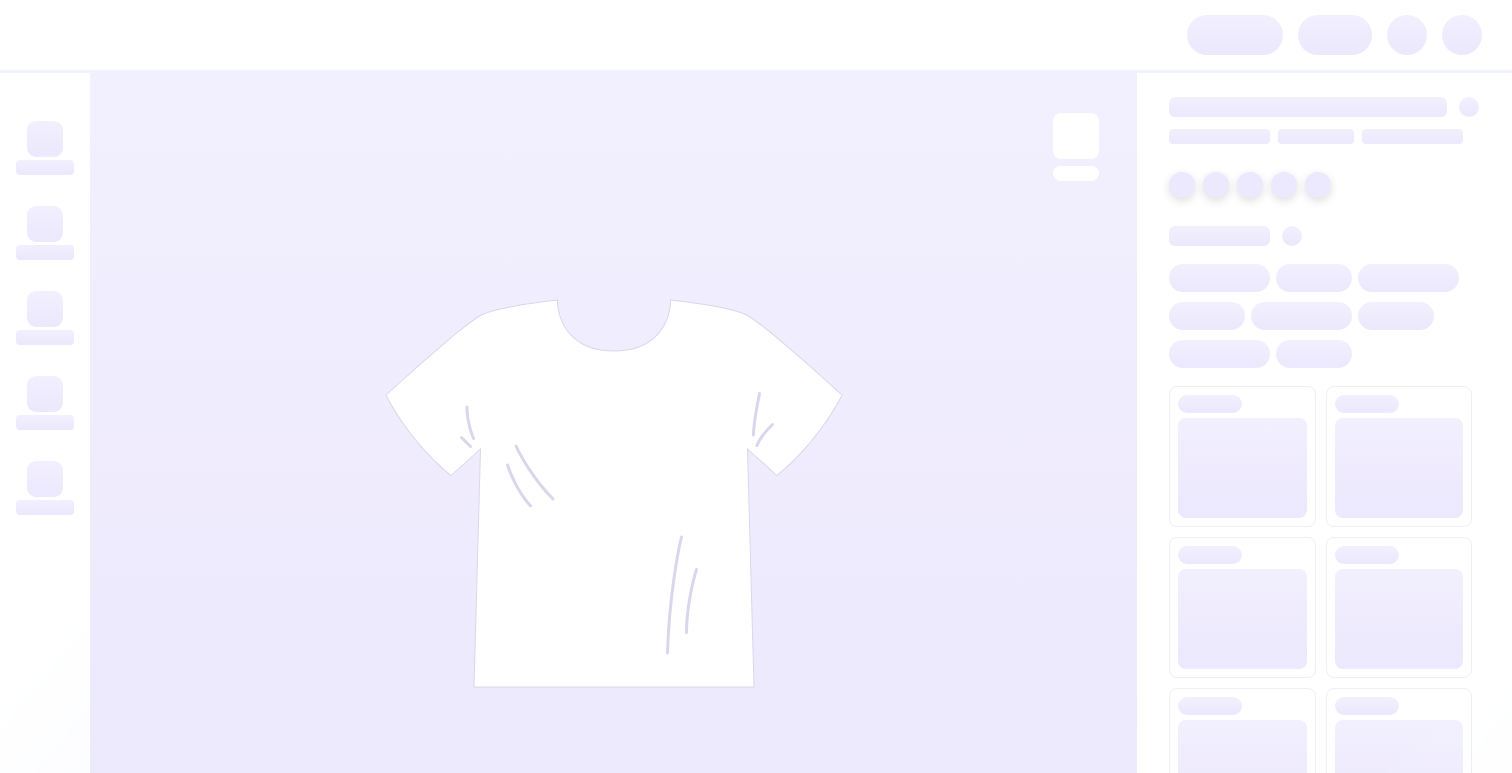 scroll, scrollTop: 0, scrollLeft: 0, axis: both 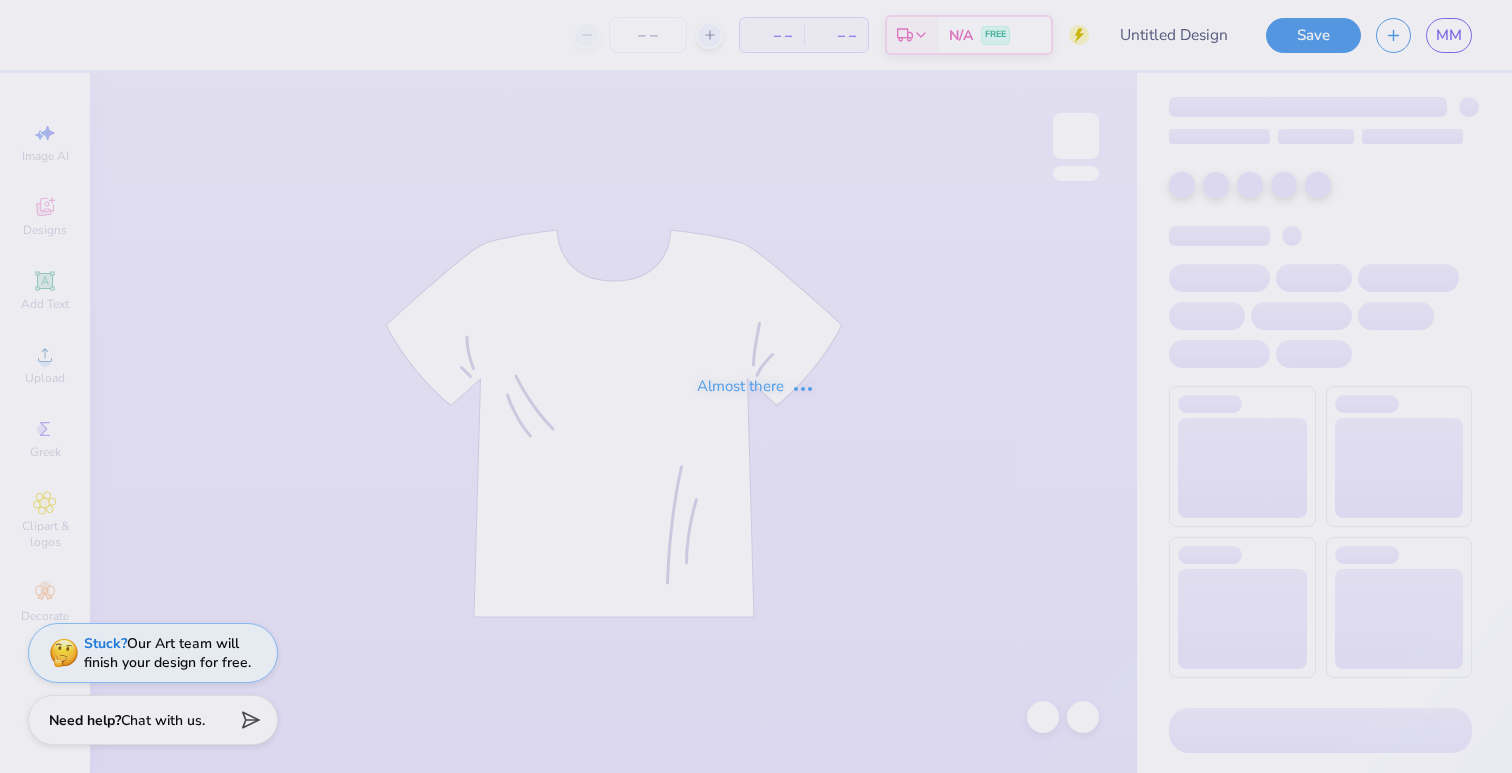type on "tank" 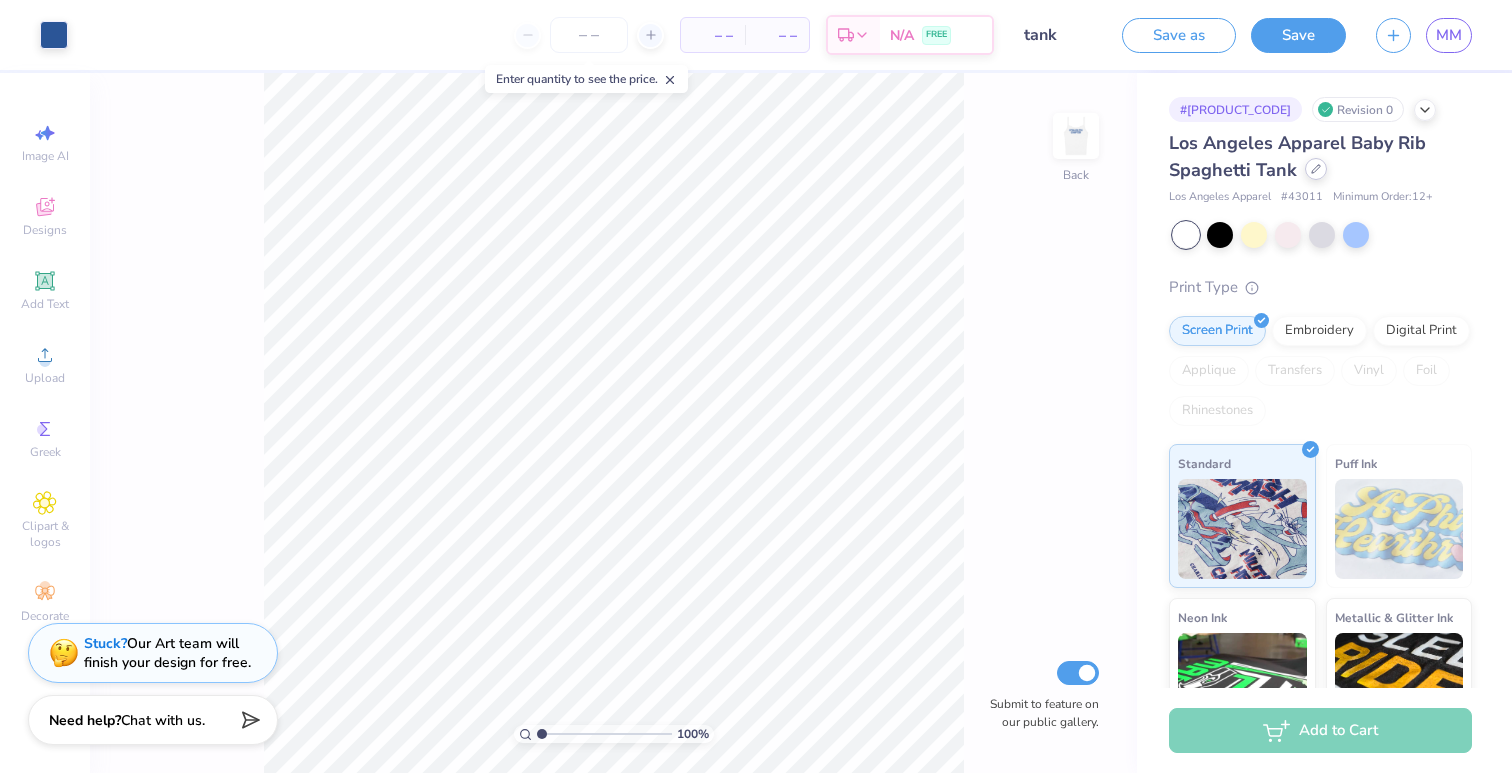click 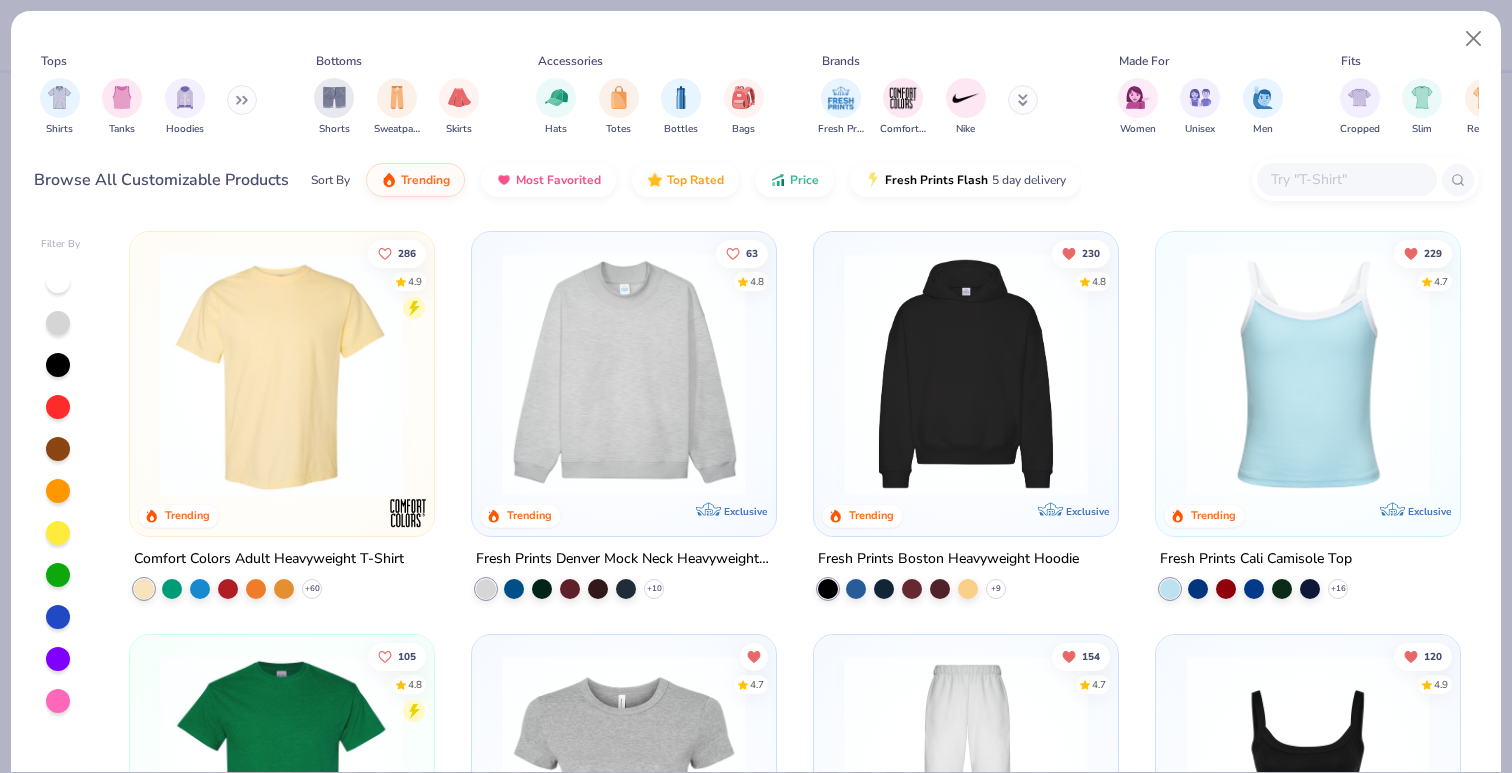 click at bounding box center (966, 374) 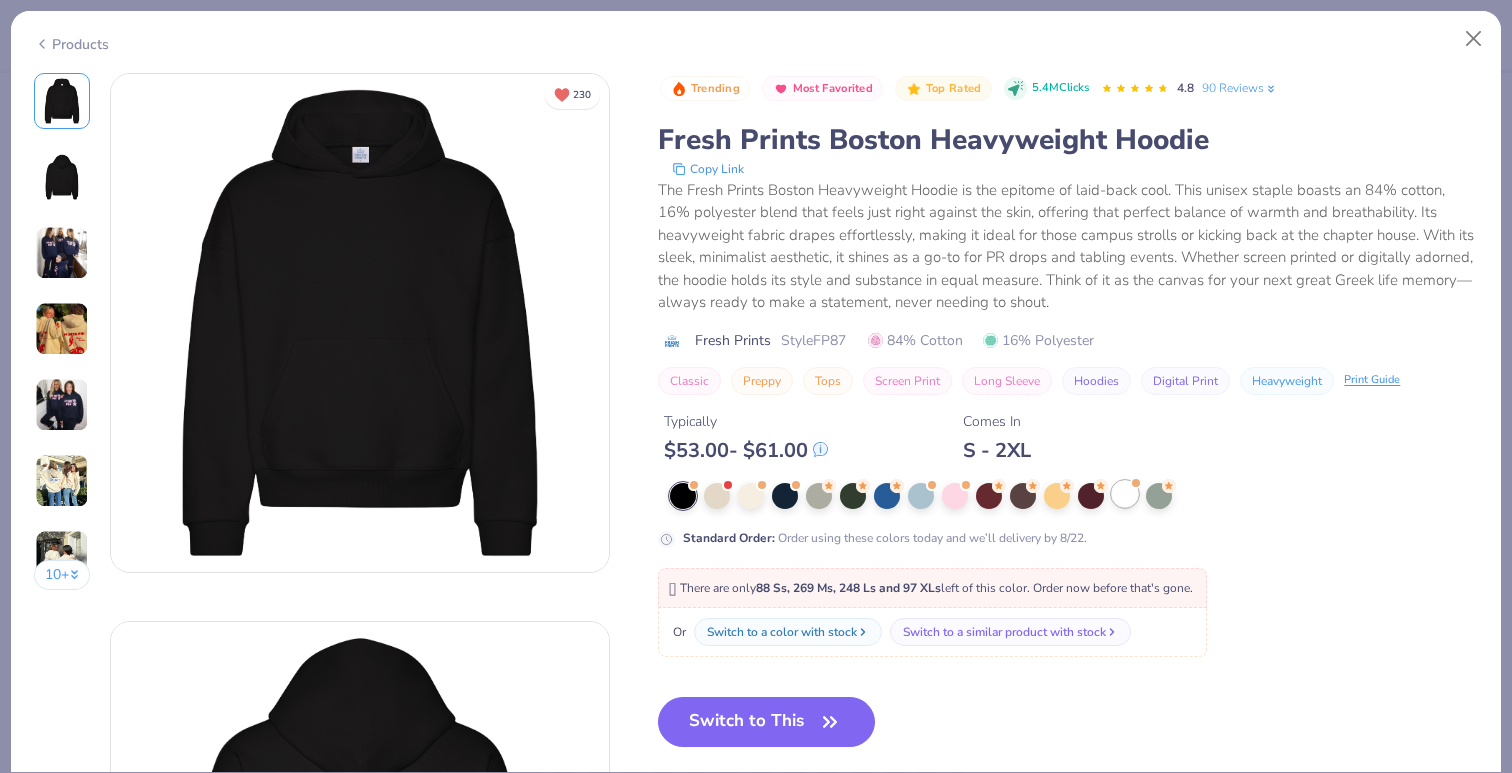 click at bounding box center (1125, 494) 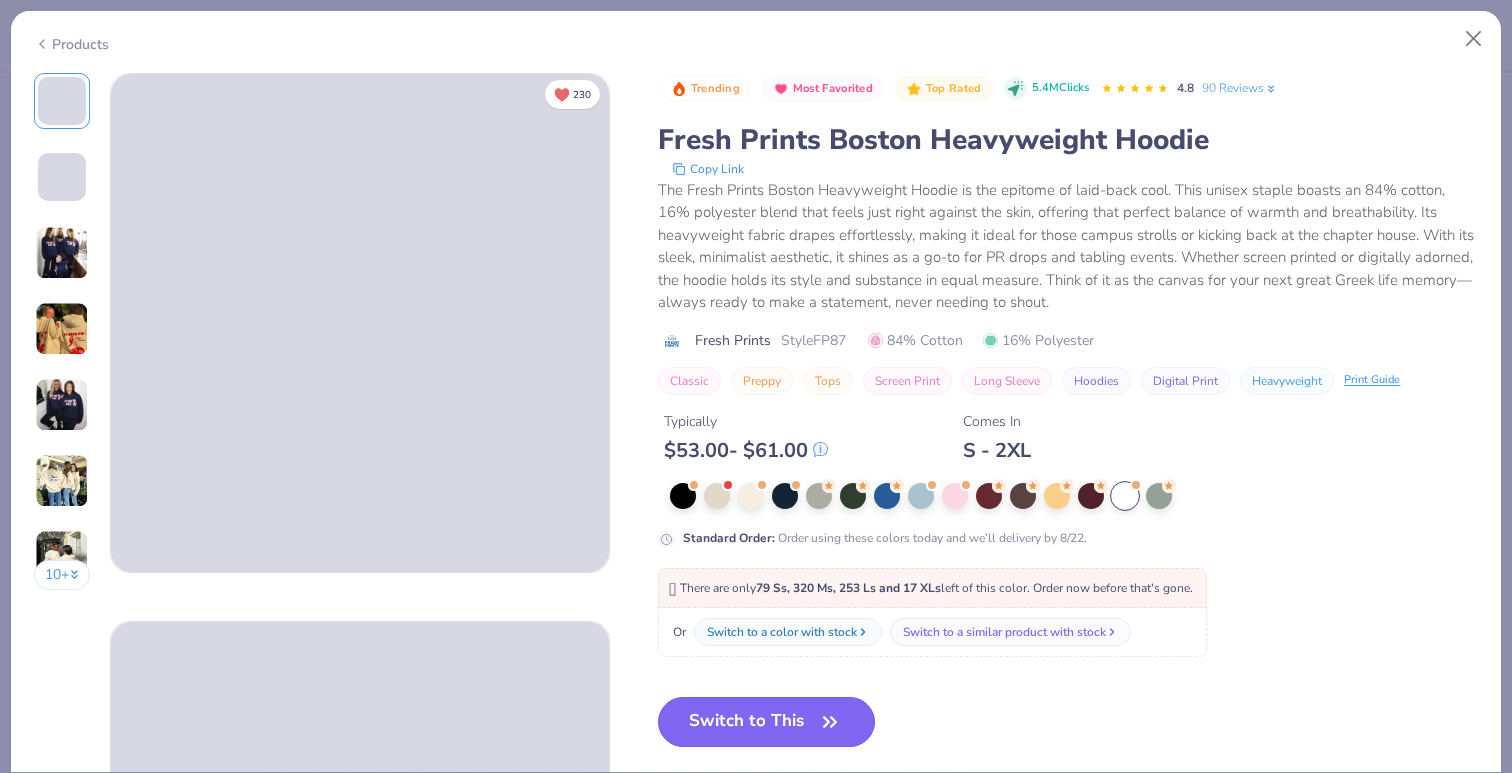 click on "Switch to This" at bounding box center (766, 722) 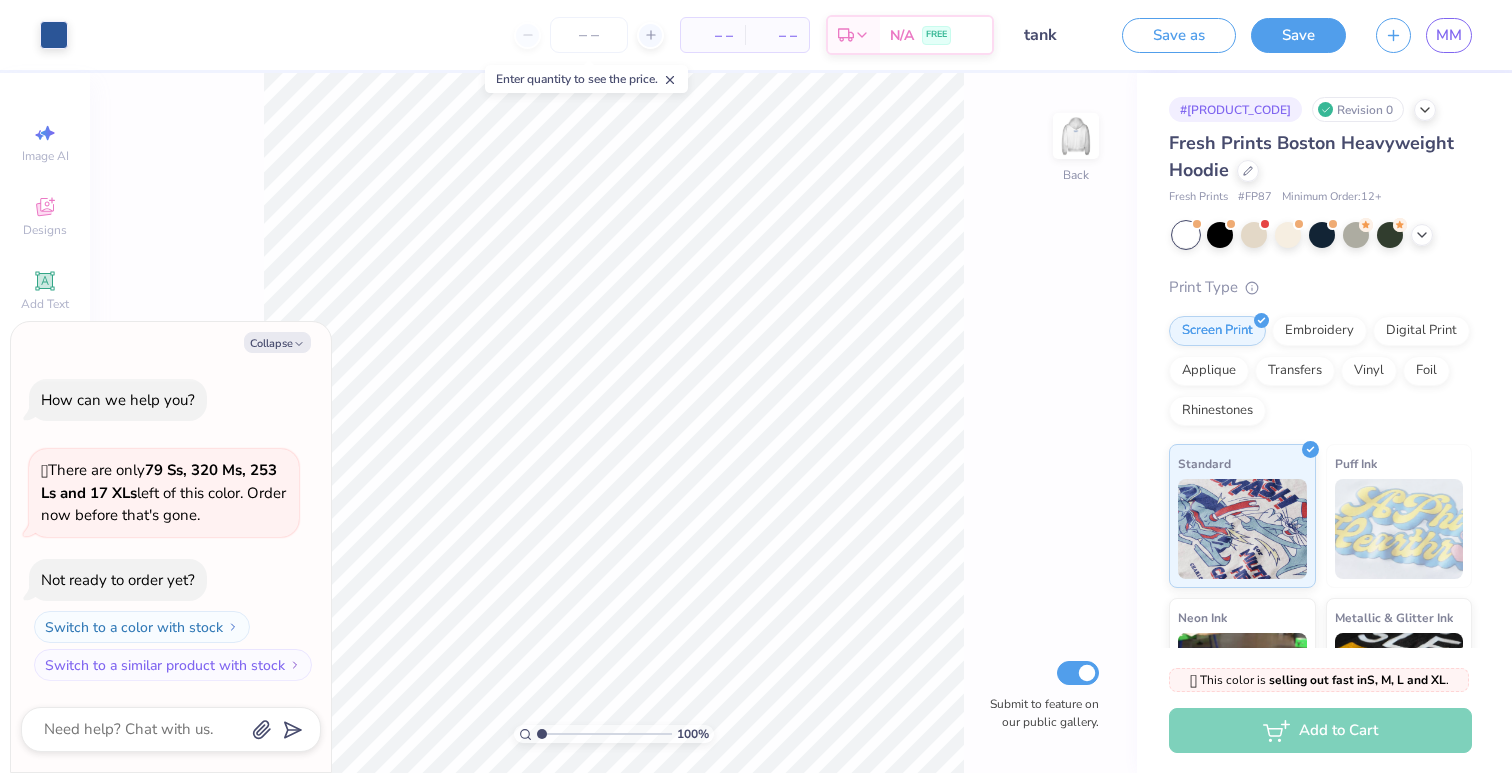 click on "Collapse How can we help you? 🫣 There are only  79 Ss, 320 Ms, 253 Ls and 17 XLs  left of this color. Order now before that's gone. Not ready to order yet? Switch to a color with stock Switch to a similar product with stock" at bounding box center (171, 547) 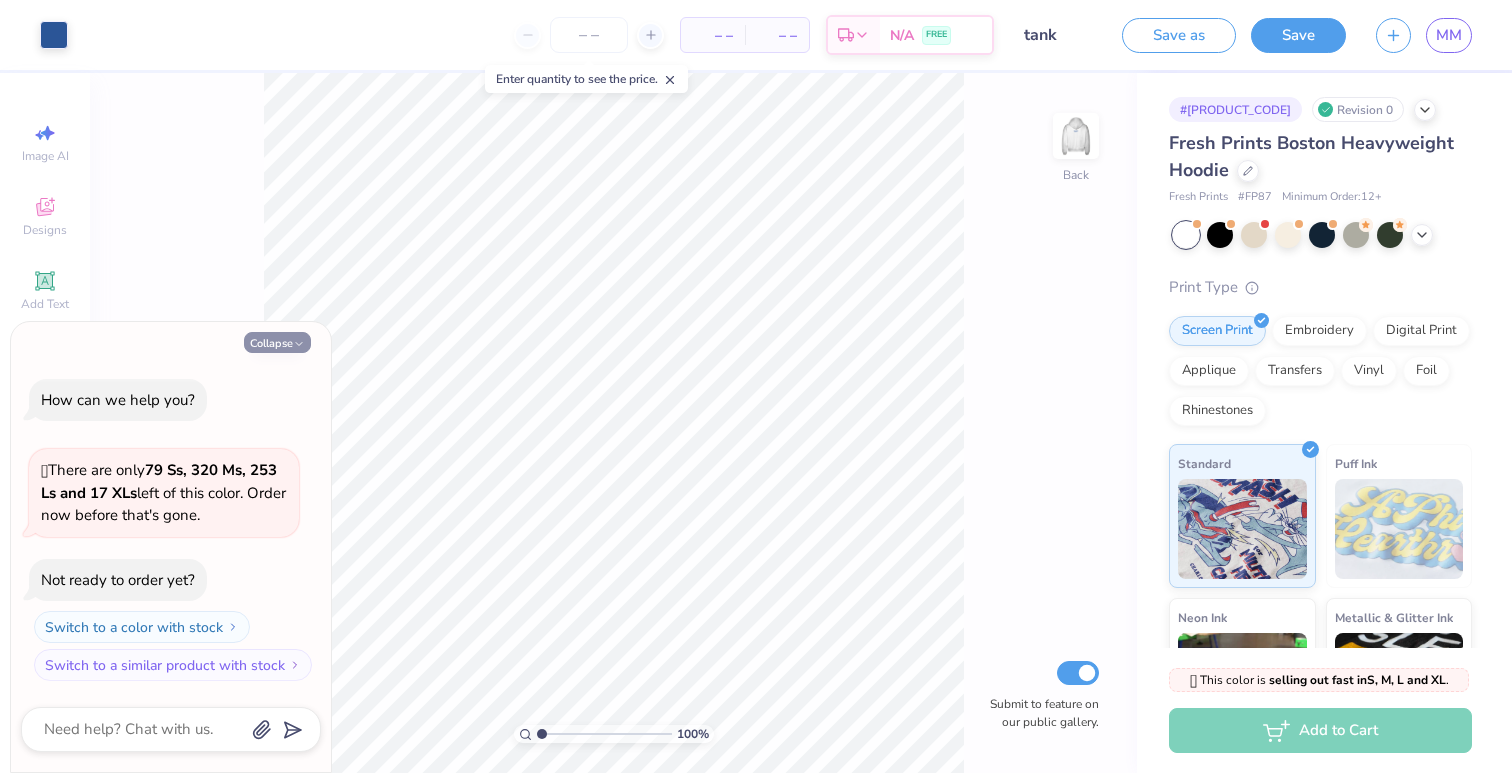 click on "Collapse" at bounding box center [277, 342] 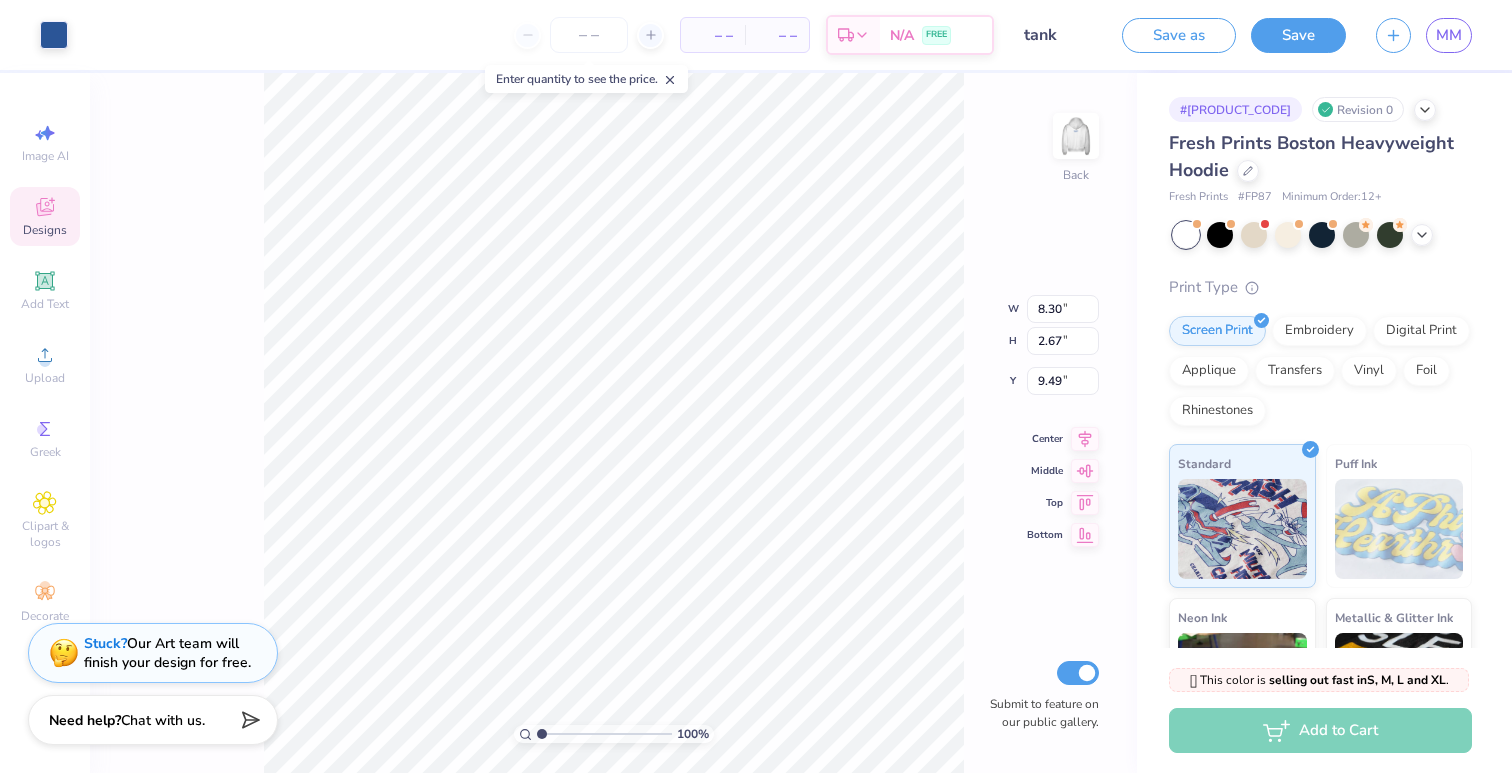 type on "12.56" 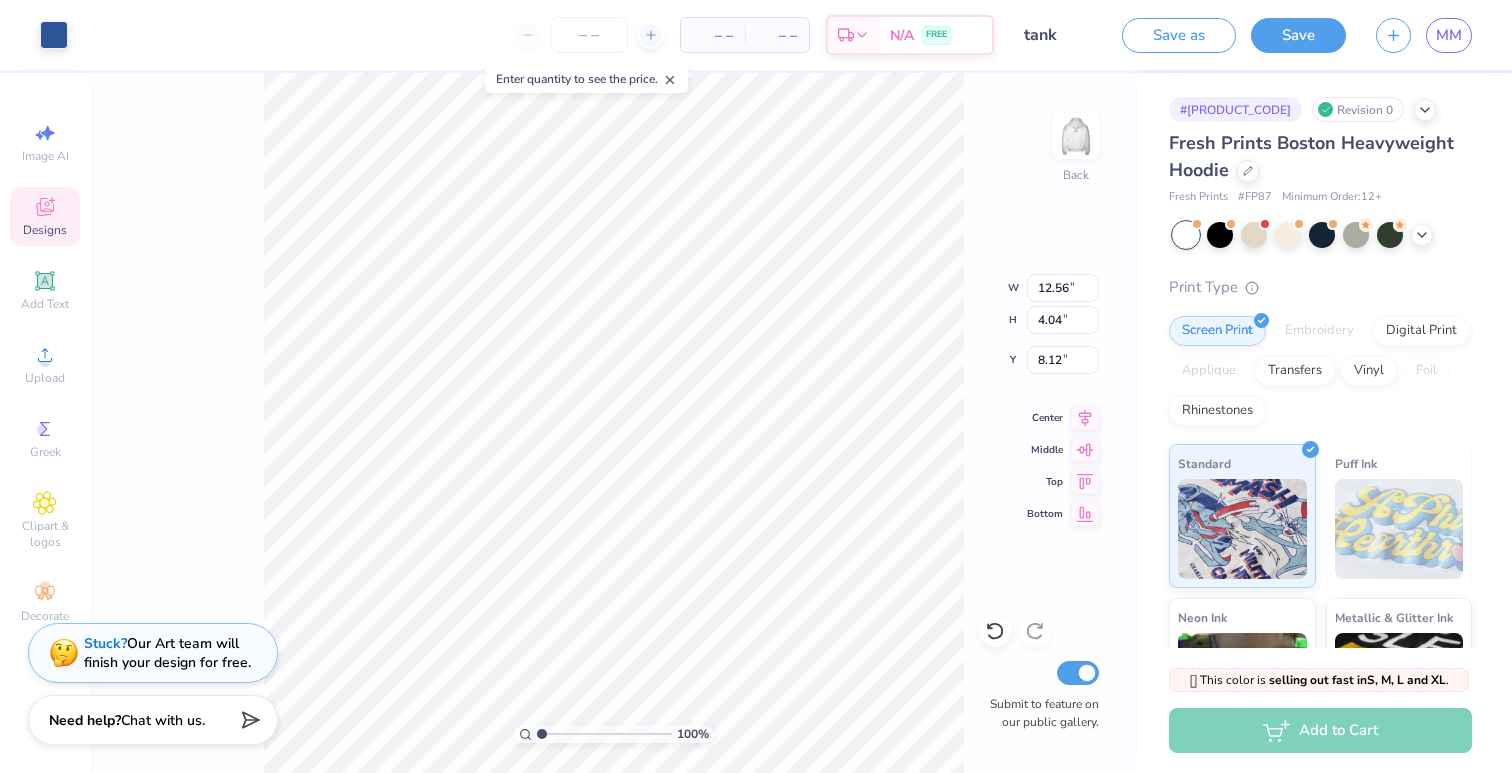 type on "4.73" 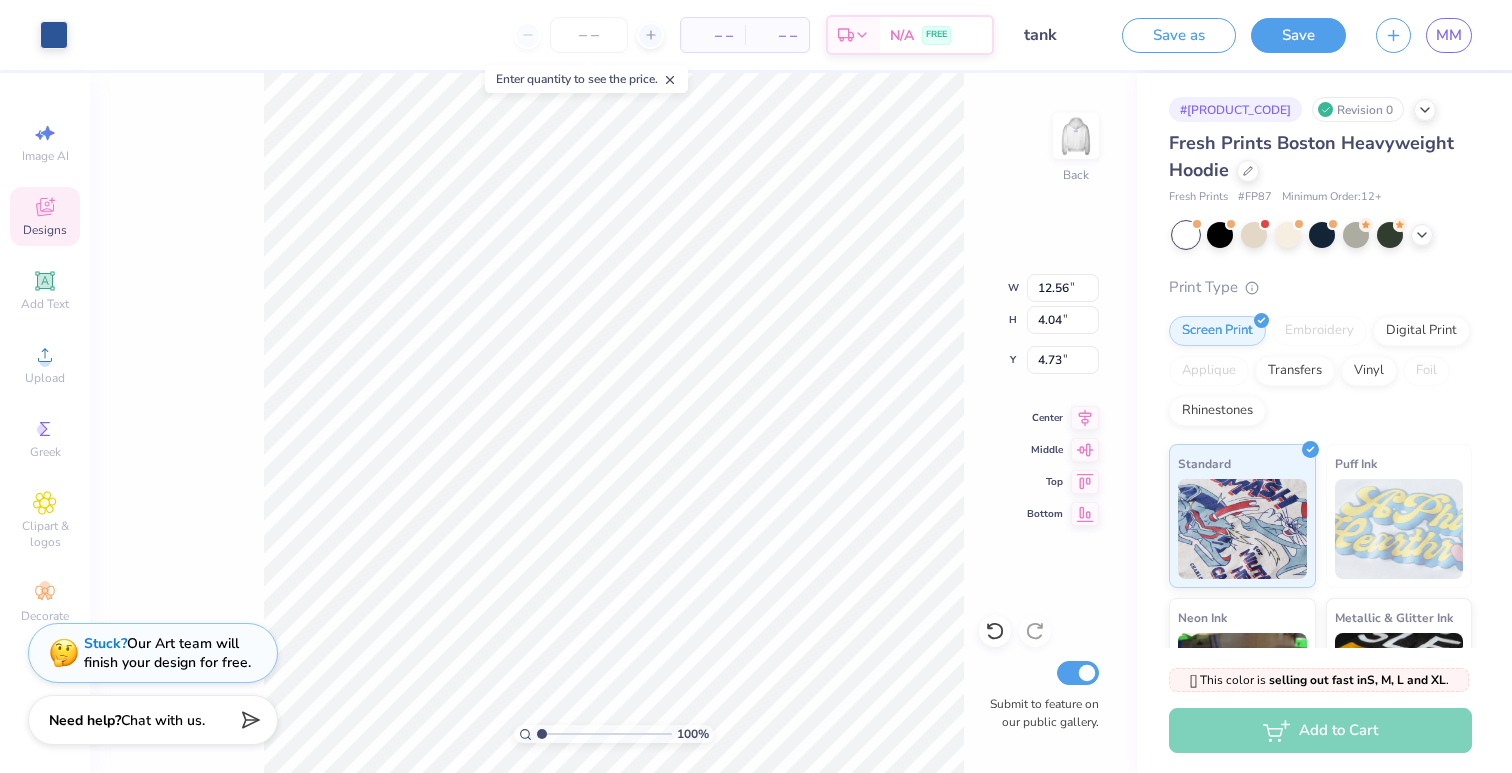 type on "14.00" 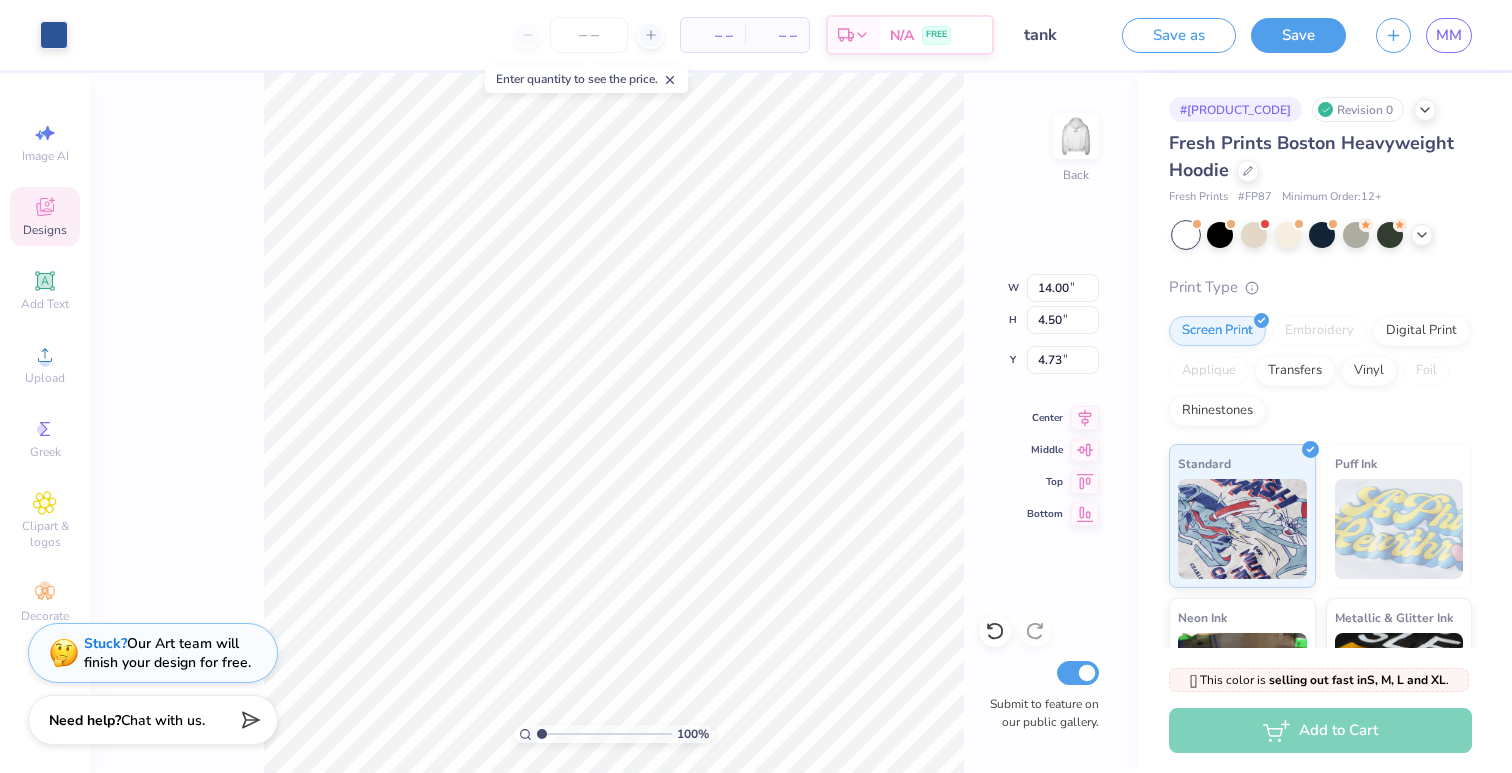 type on "4.50" 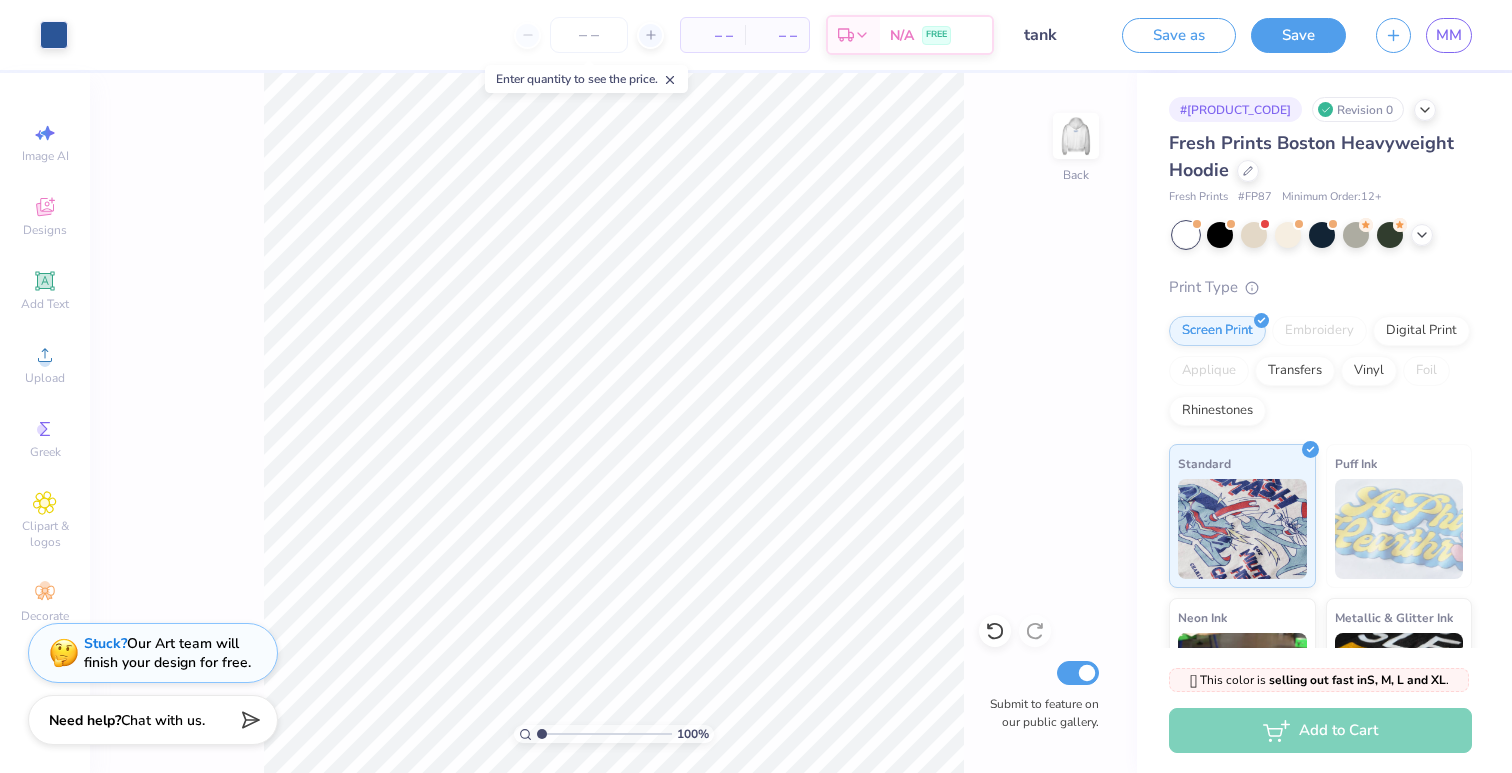 click on "Save as Save MM" at bounding box center [1317, 35] 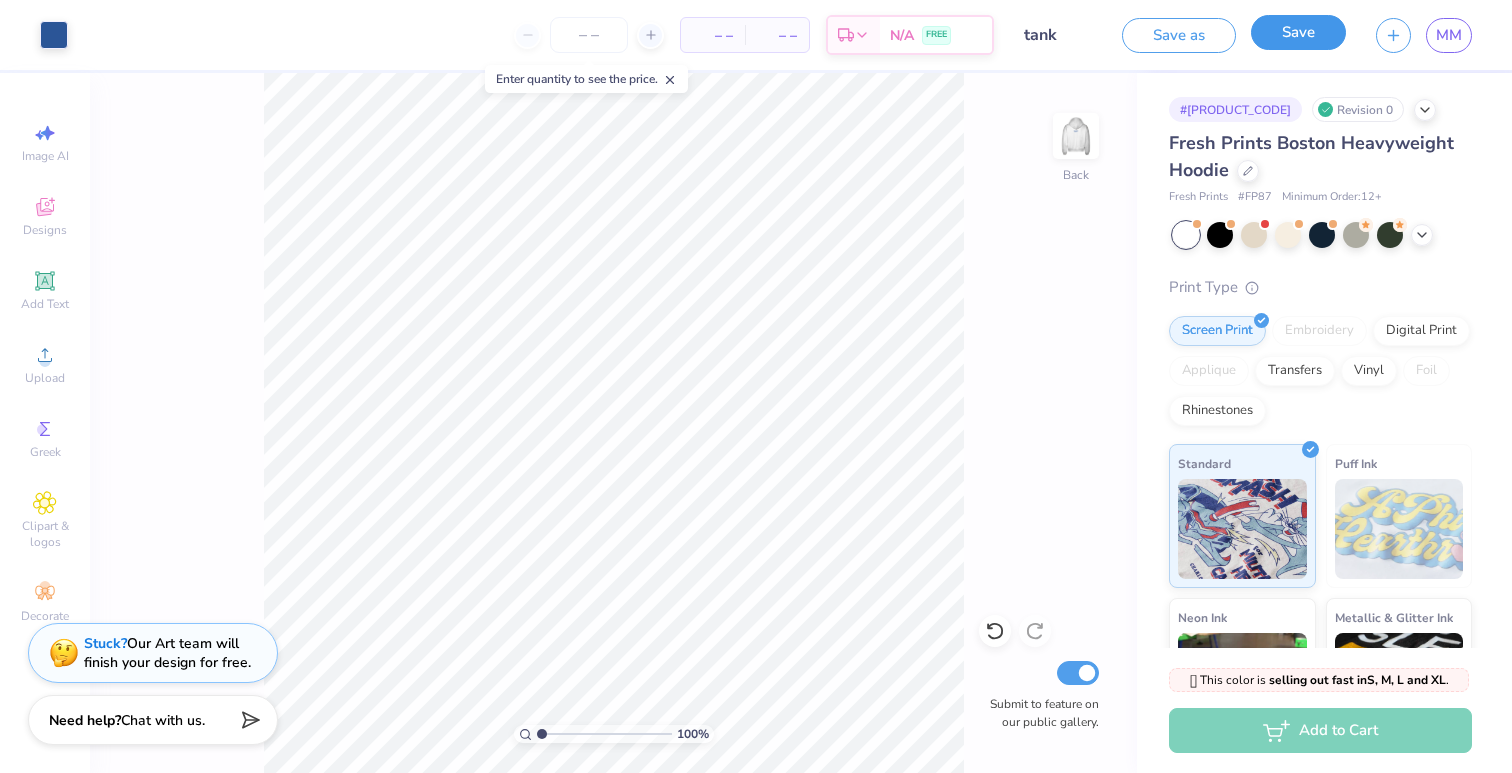 click on "Save" at bounding box center (1298, 32) 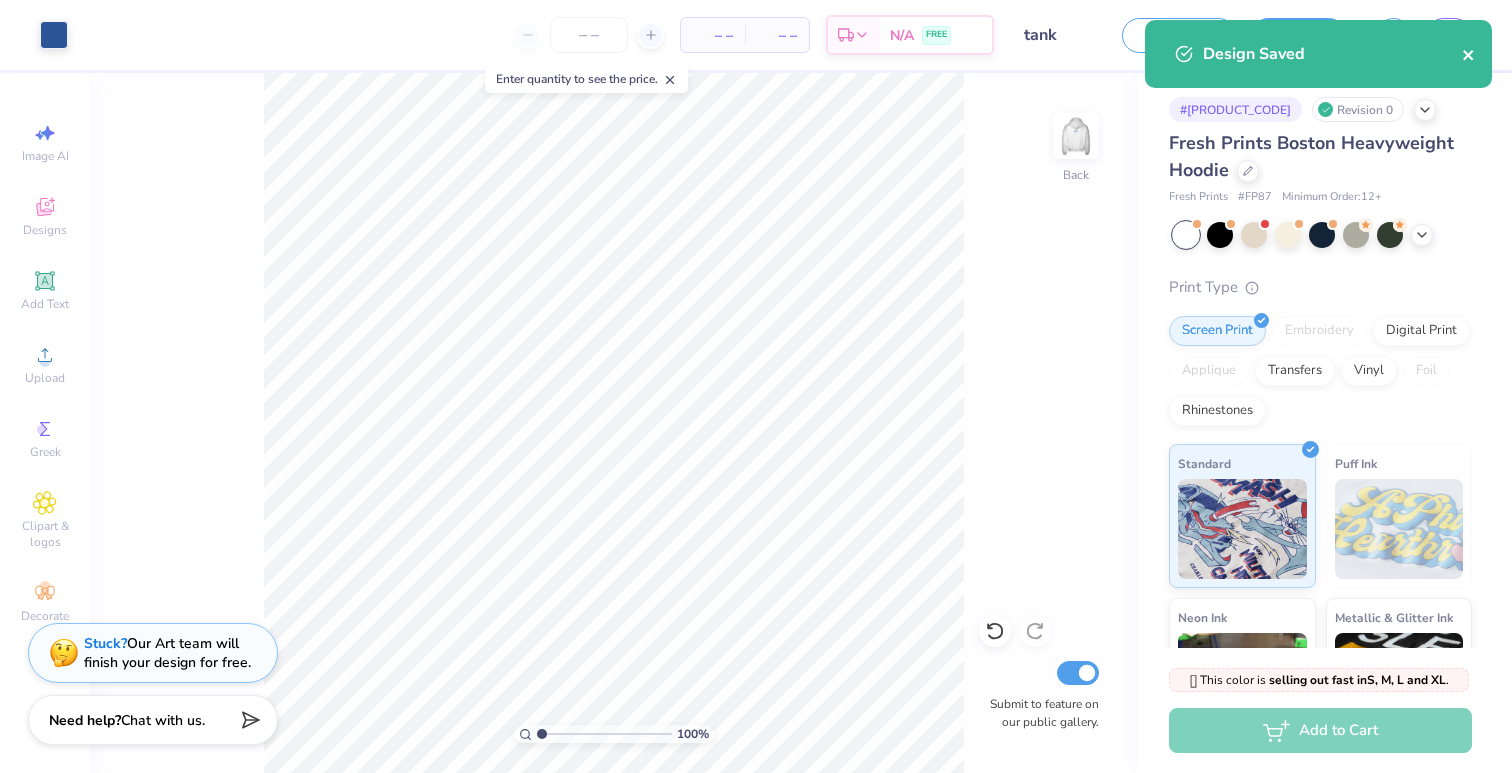 click at bounding box center (1469, 54) 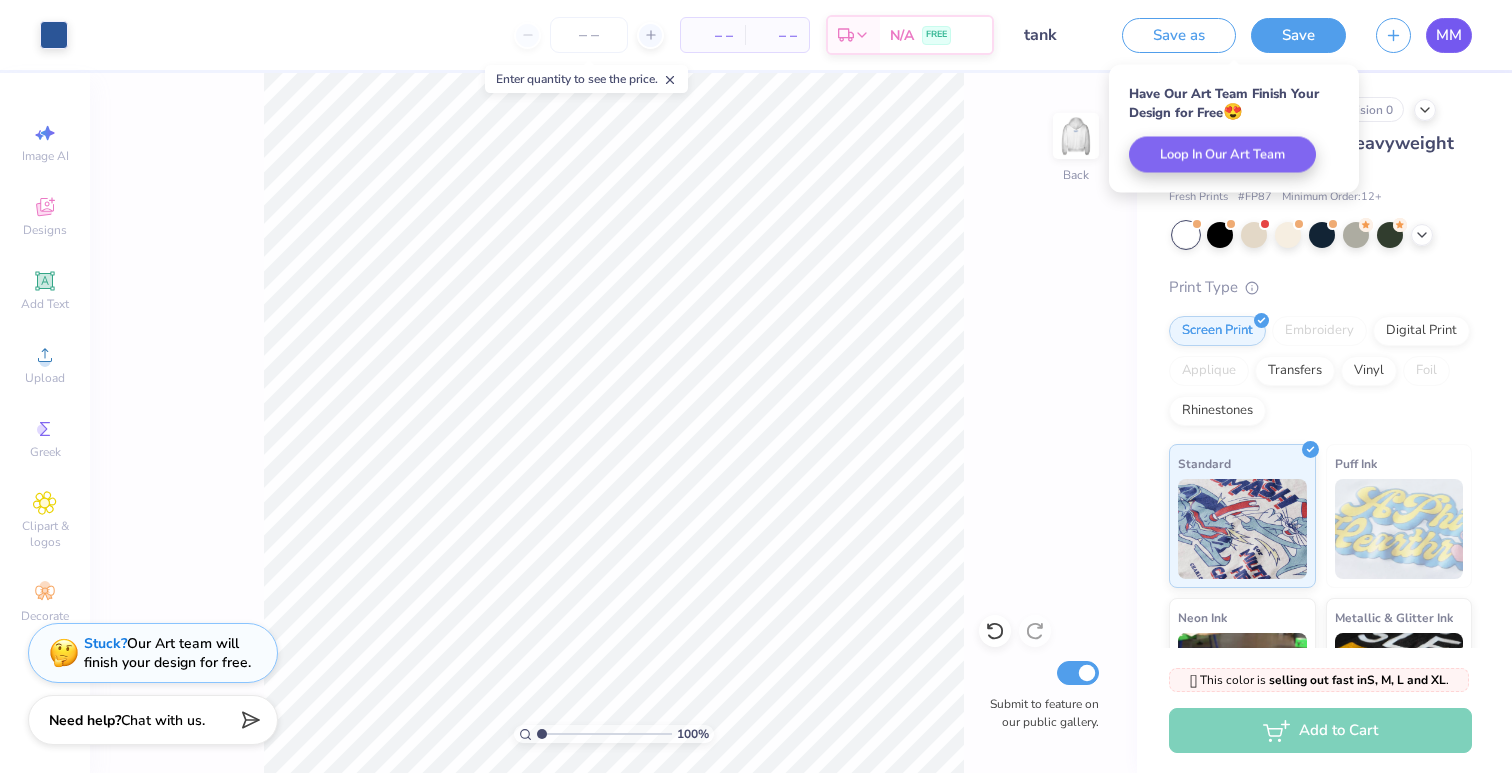 click on "MM" at bounding box center (1449, 35) 